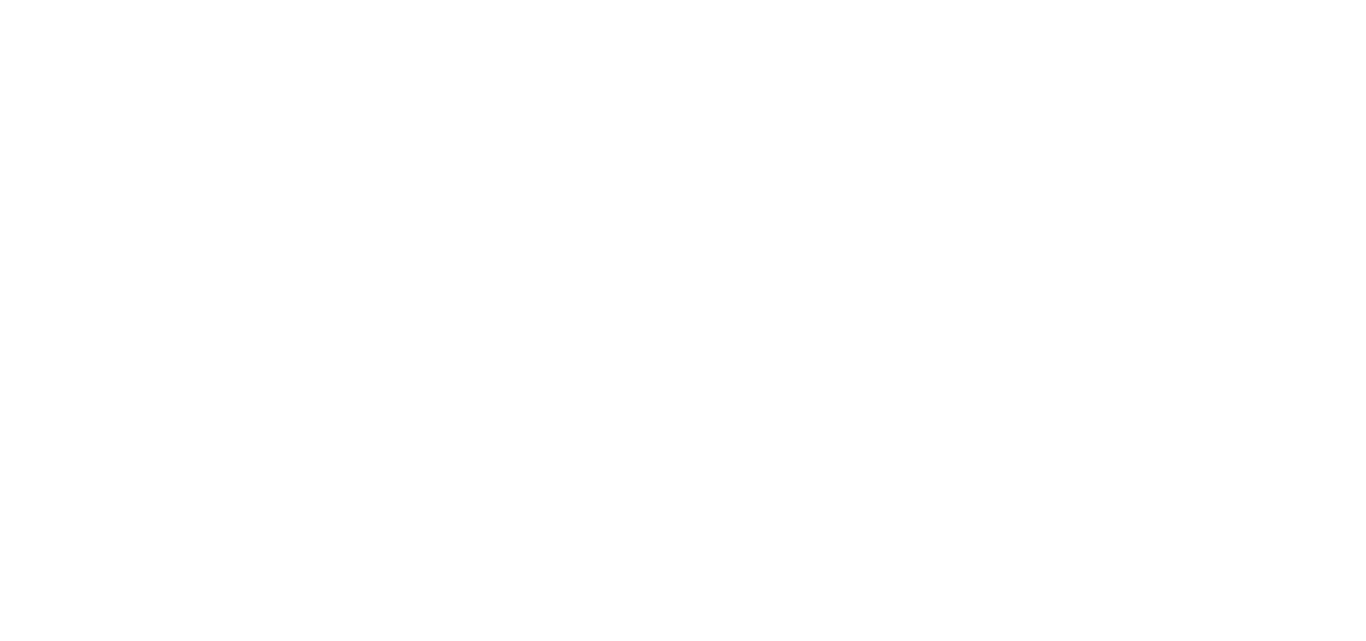 scroll, scrollTop: 0, scrollLeft: 0, axis: both 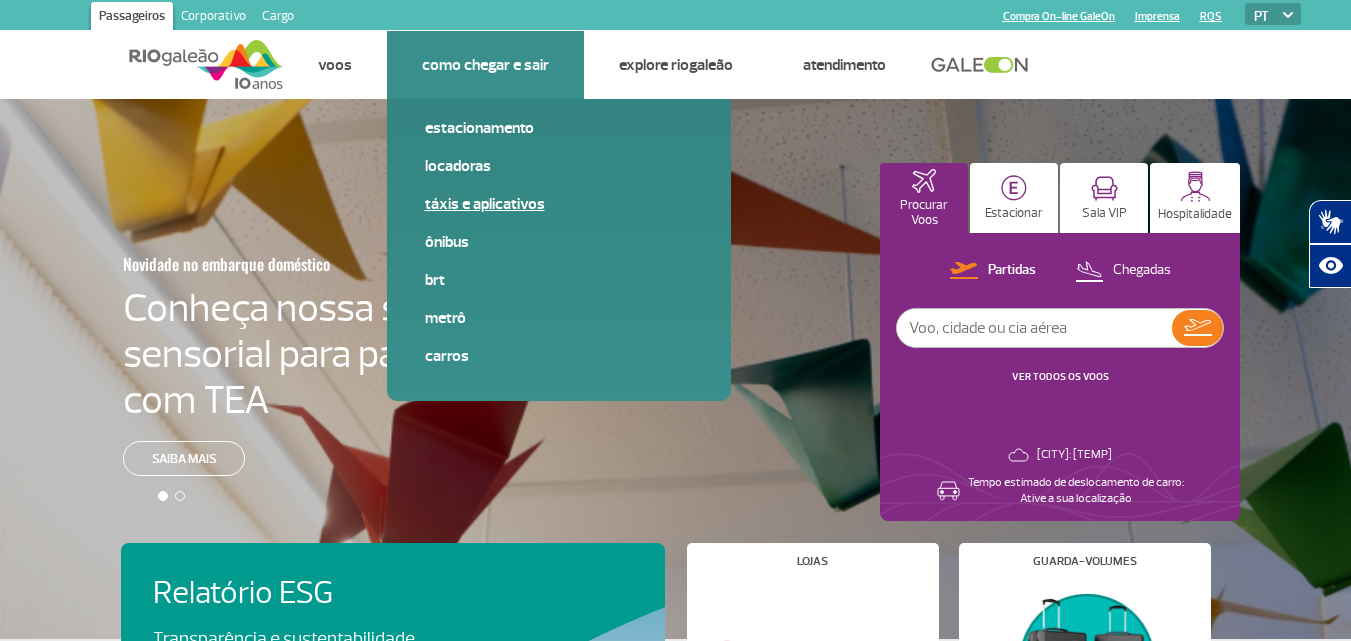 click on "Táxis e aplicativos" at bounding box center (559, 204) 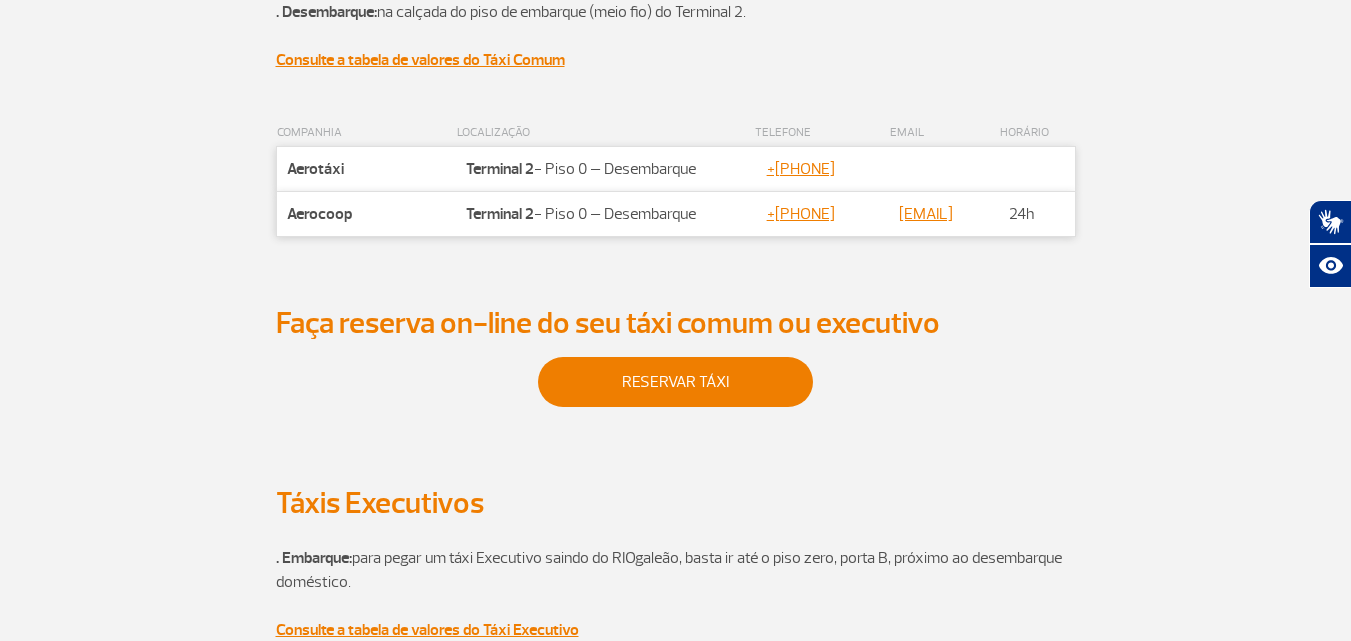 scroll, scrollTop: 90, scrollLeft: 0, axis: vertical 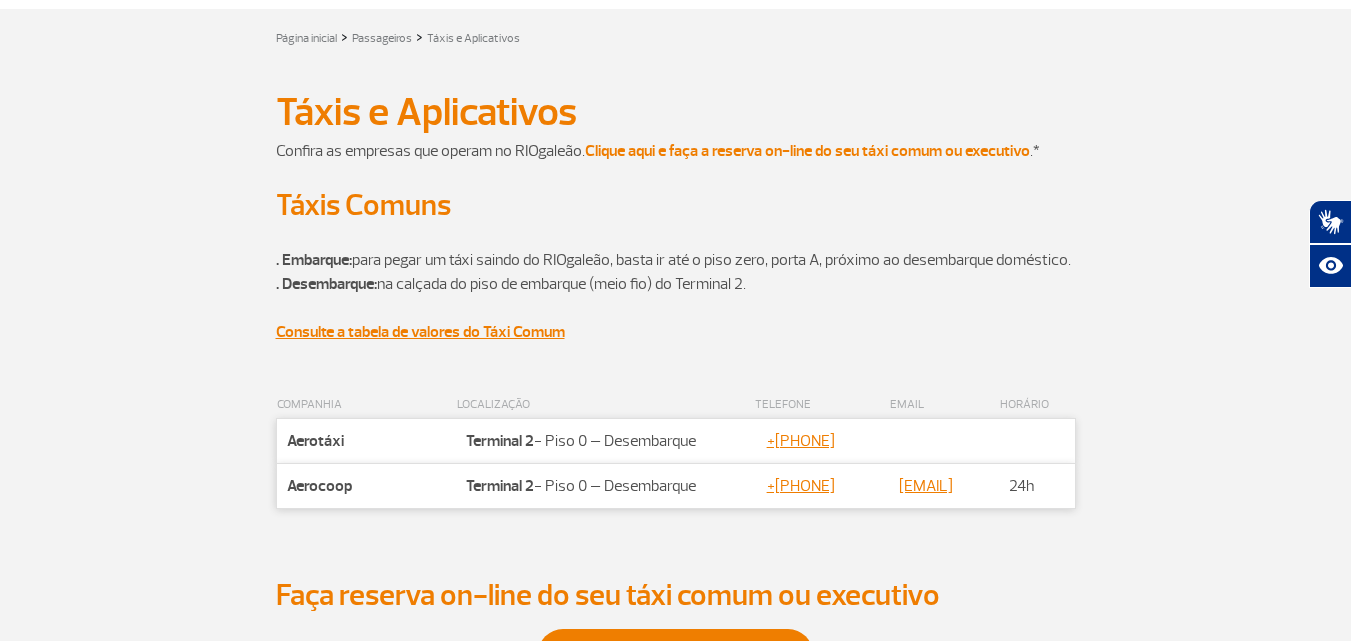 click on "Clique aqui e faça a reserva on-line do seu táxi comum ou executivo" at bounding box center [807, 151] 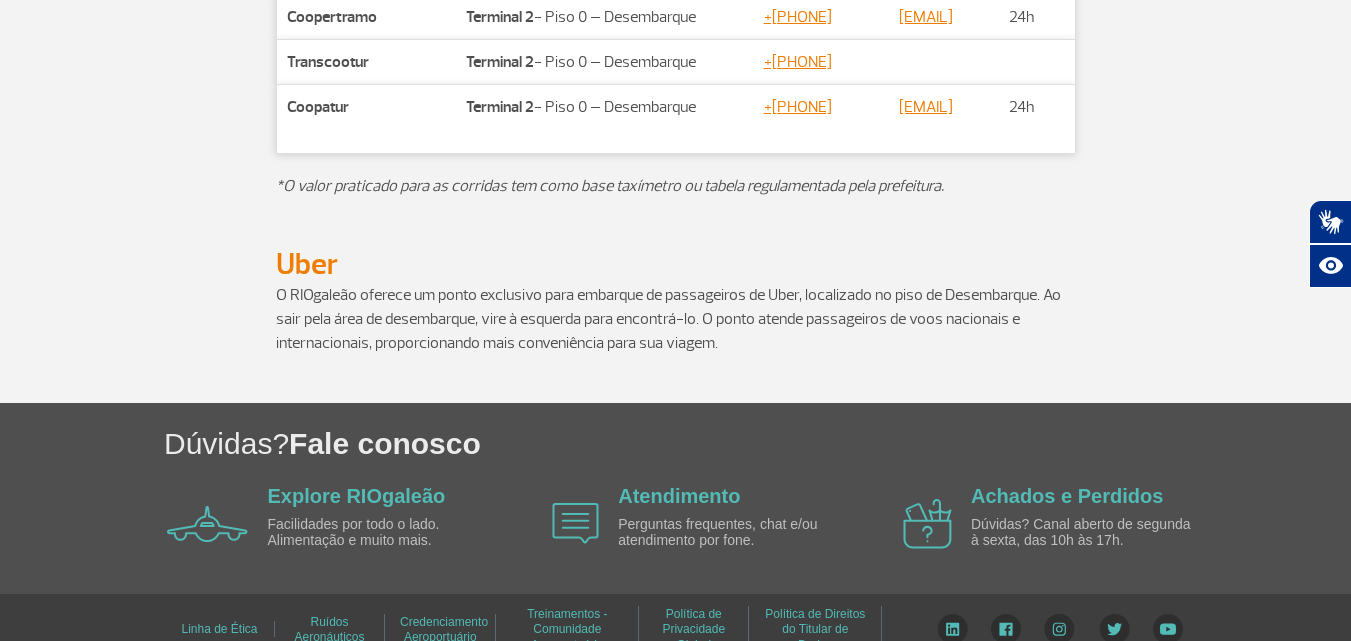 scroll, scrollTop: 1132, scrollLeft: 0, axis: vertical 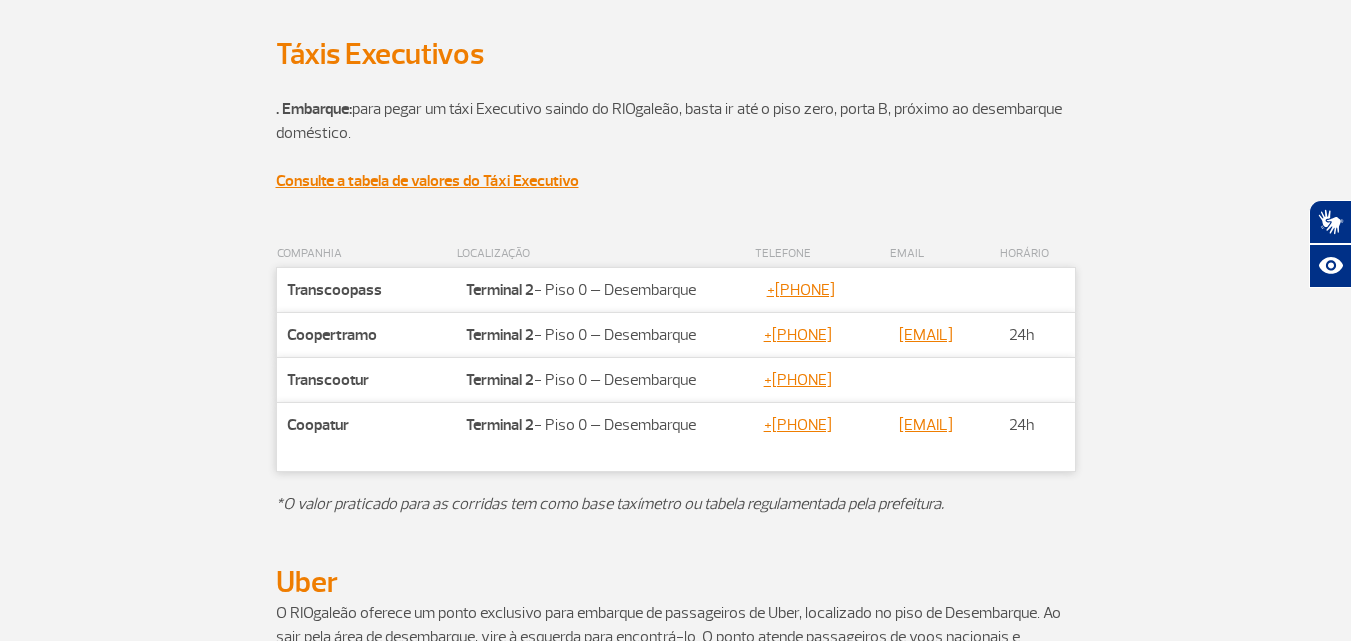 click on "Contato   +[PHONE]
Contato
Contato
Contato +[PHONE]
Contato [EMAIL]
Contato 24h
Contato +[PHONE]
Contato
Contato
Contato +[PHONE]
Contato [EMAIL]
Contato 24h" at bounding box center (675, 402) 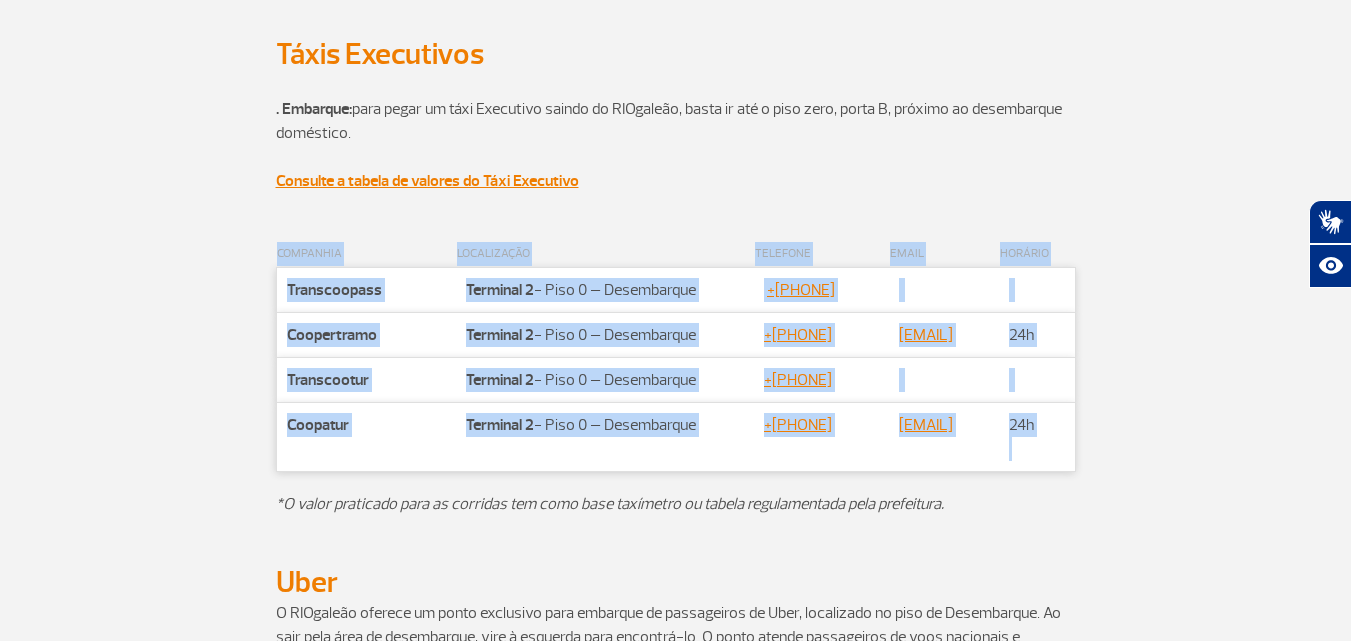 drag, startPoint x: 1299, startPoint y: 367, endPoint x: 1303, endPoint y: 305, distance: 62.1289 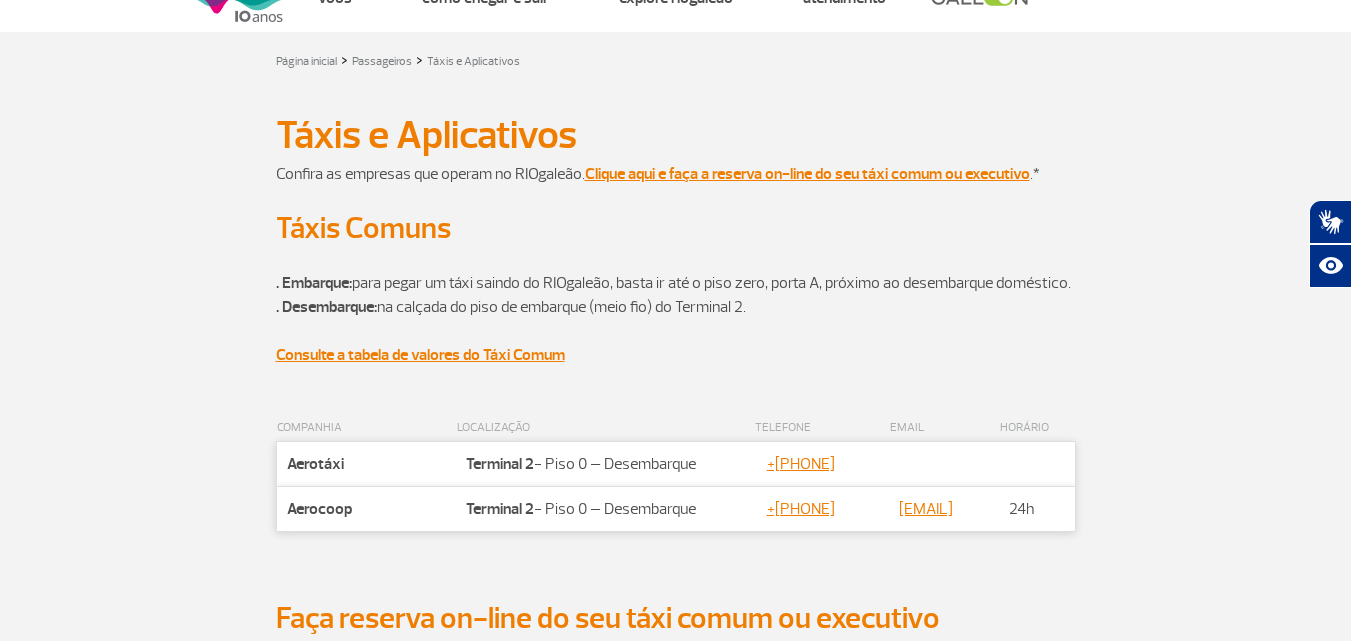 scroll, scrollTop: 0, scrollLeft: 0, axis: both 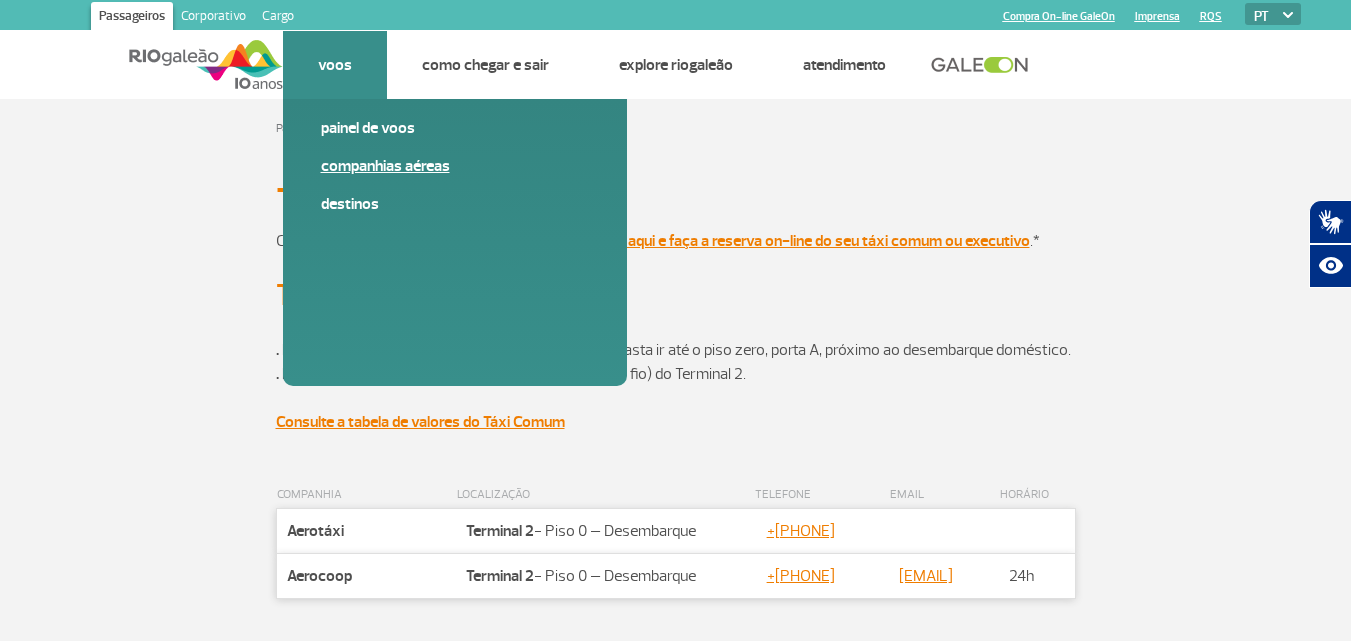click on "Companhias Aéreas" at bounding box center [455, 166] 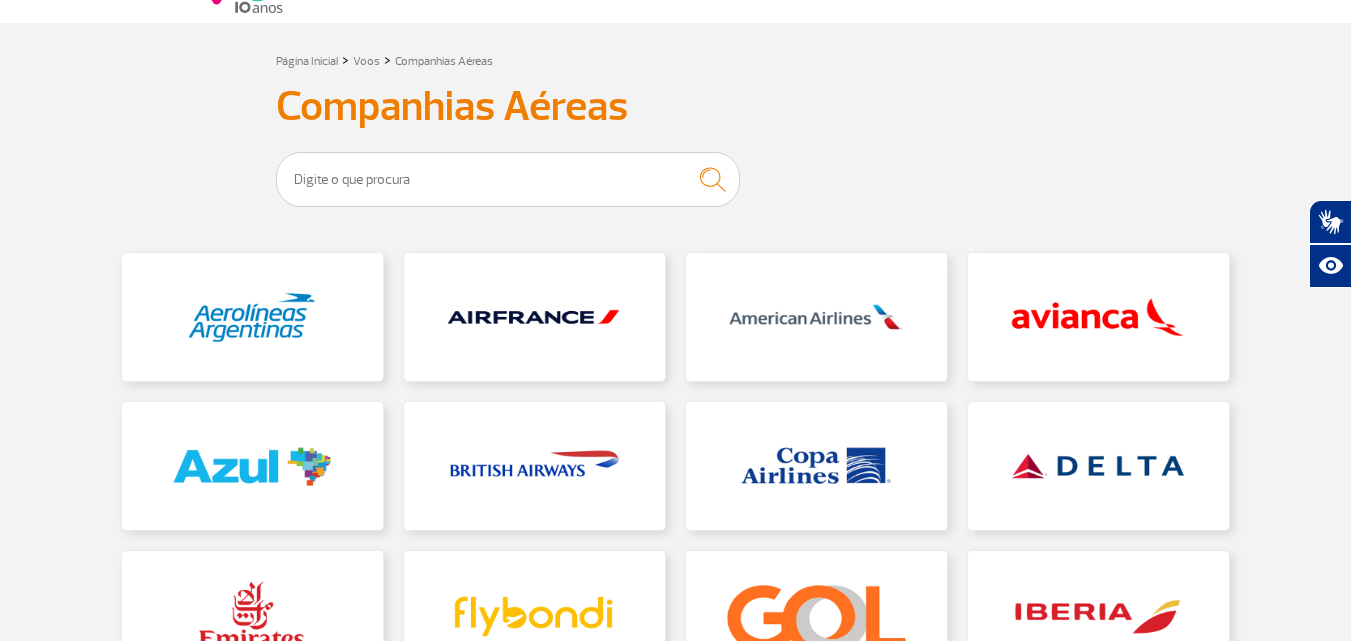 scroll, scrollTop: 0, scrollLeft: 0, axis: both 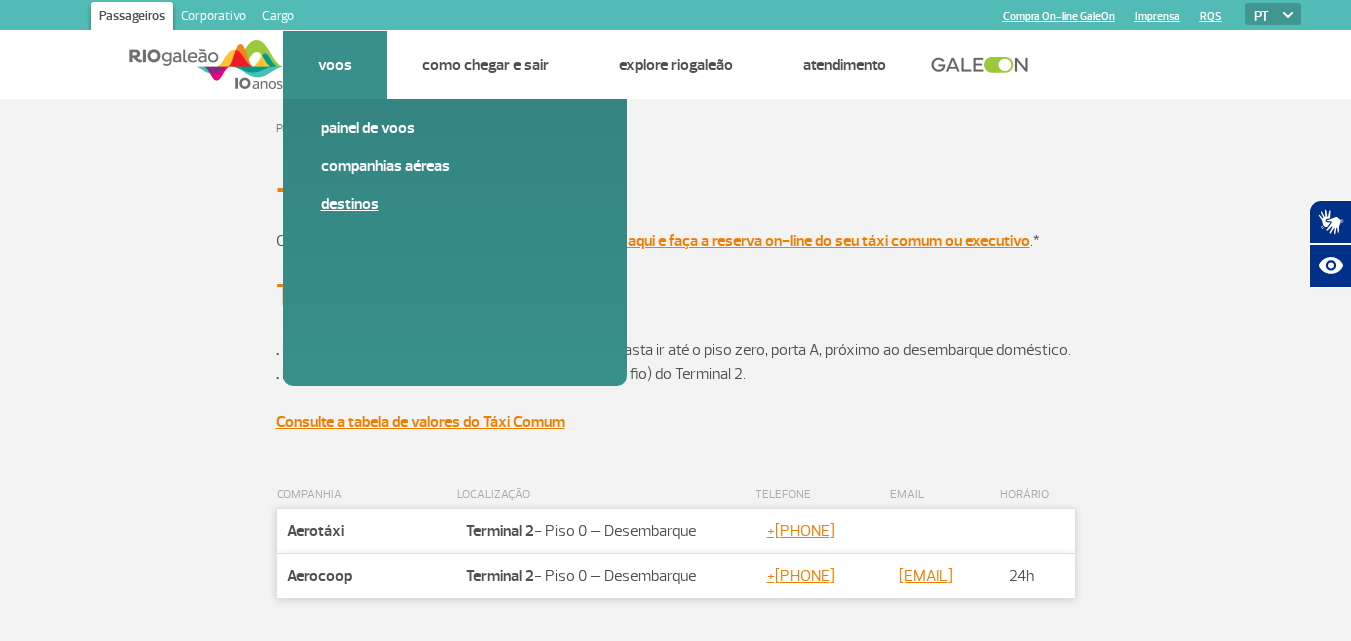 click on "Destinos" at bounding box center [455, 204] 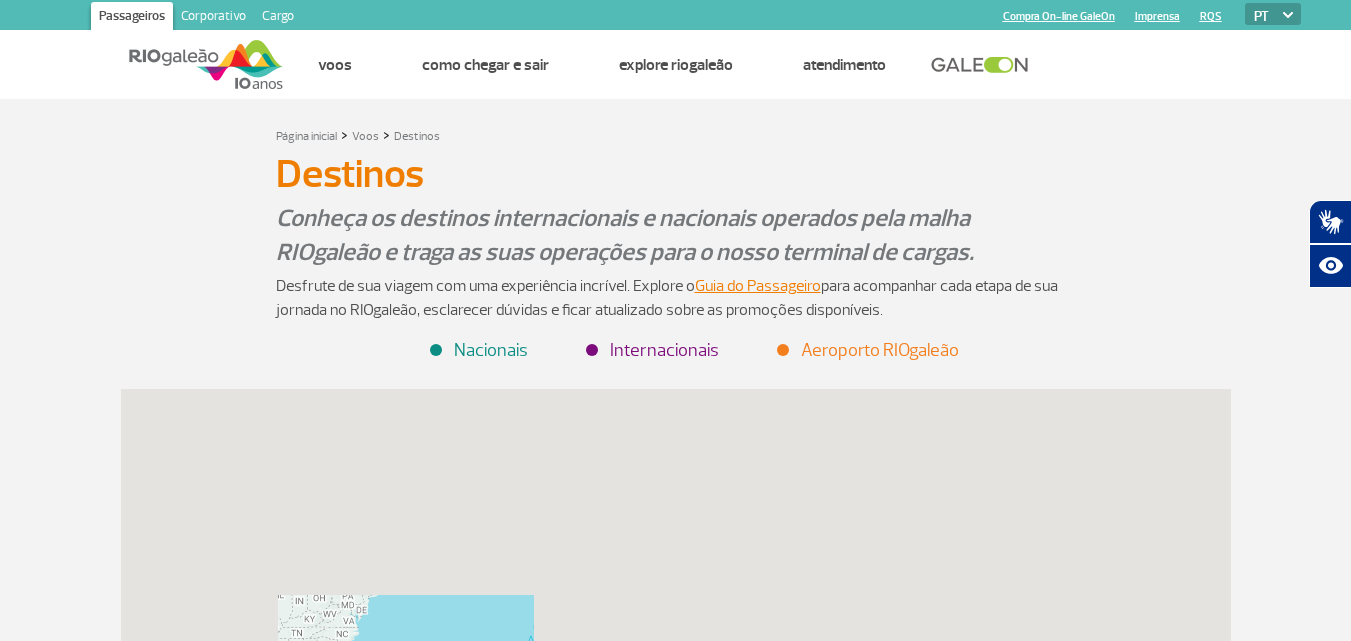 click on "Para iniciar o trajeto, pressione as teclas de seta." 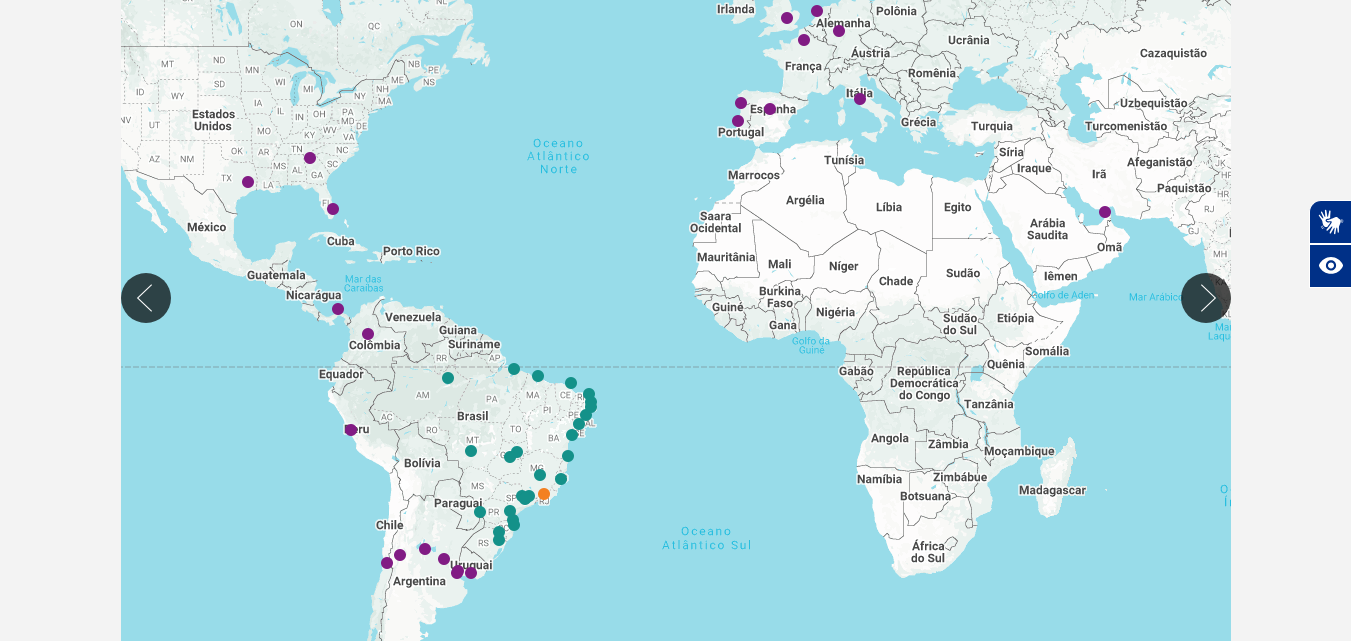 scroll, scrollTop: 482, scrollLeft: 0, axis: vertical 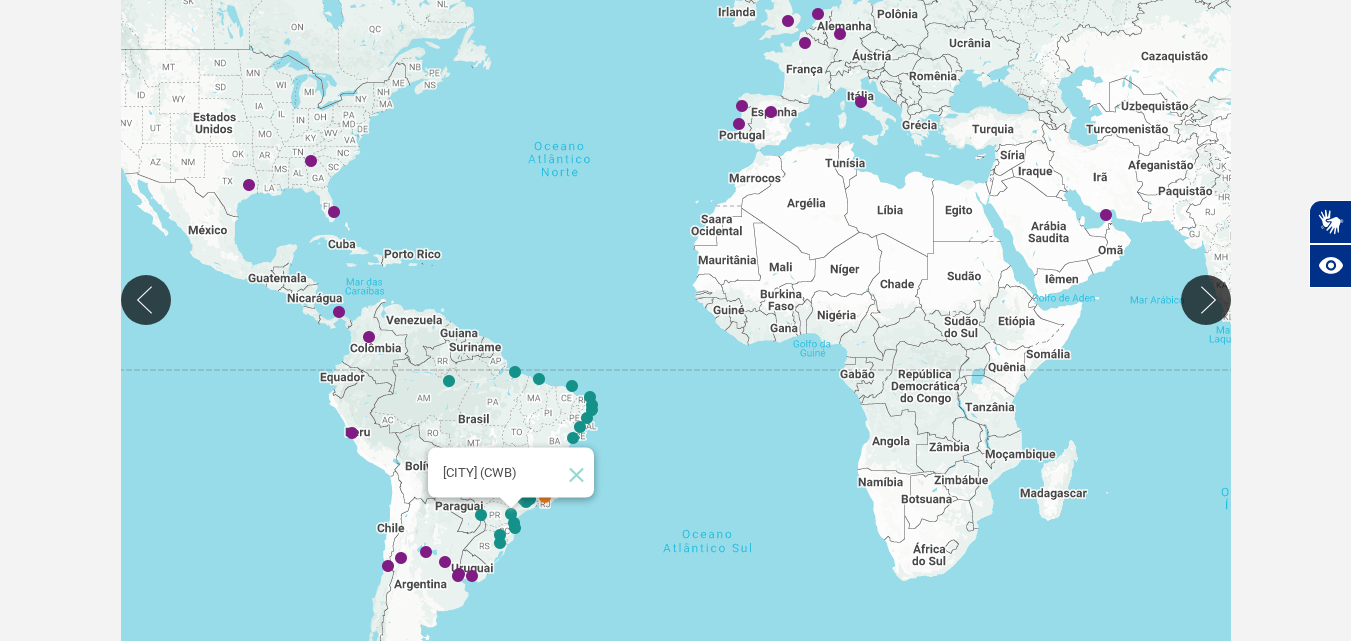 click 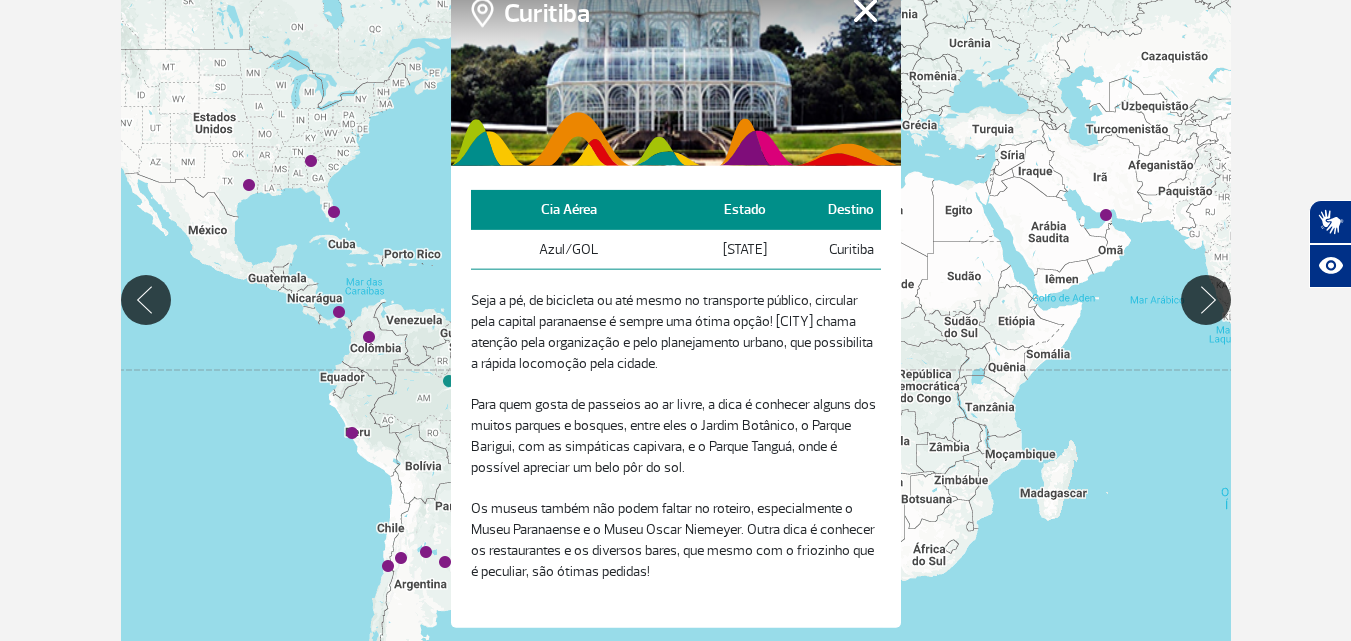 click on "Página inicial > Voos > Destinos Destinos Destinos Conheça os destinos internacionais e nacionais operados pela malha RIOgaleão e traga as suas operações para o nosso terminal de cargas. Desfrute de sua viagem com uma experiência incrível. Explore o  Guia do Passageiro  para acompanhar cada etapa de sua jornada no RIOgaleão, esclarecer dúvidas e ficar atualizado sobre as promoções disponíveis. Nacionais Internacionais Aeroporto RIOgaleão ← Mover para a esquerda → Mover para a direita ↑ Mover para cima ↓ Mover para baixo + Aumentar zoom - Diminuir zoom Página inicial Mover 75% para a esquerda Fim Mover 75% para a direita Page up Mover 75% para cima Page down Mover 75% para baixo Para iniciar o trajeto, pressione as teclas de seta. Atalhos do teclado Dados do mapa Dados cartográficos ©2025 Google, INEGI Dados cartográficos ©2025 Google, INEGI 1000 km  Clique para alternar entre unidades métricas e imperiais Termos Informar erro no mapa Mover para esquerda Mover para direita Fechar" 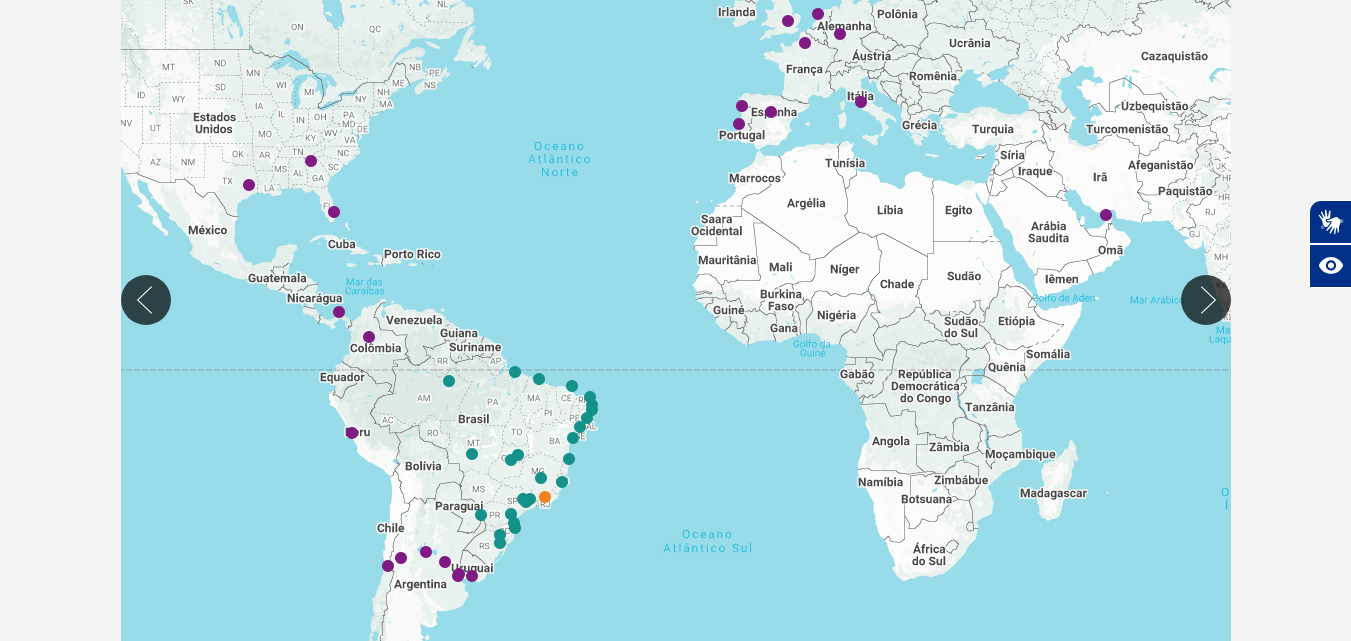 click on "Para iniciar o trajeto, pressione as teclas de seta." 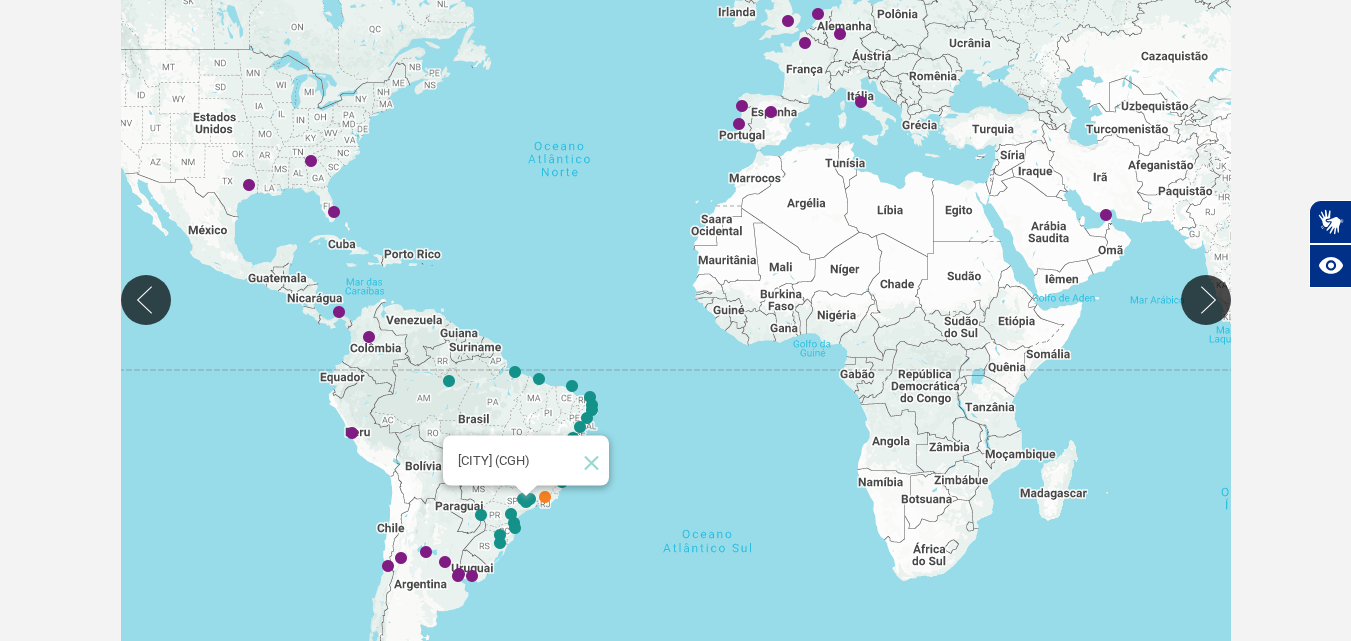 click 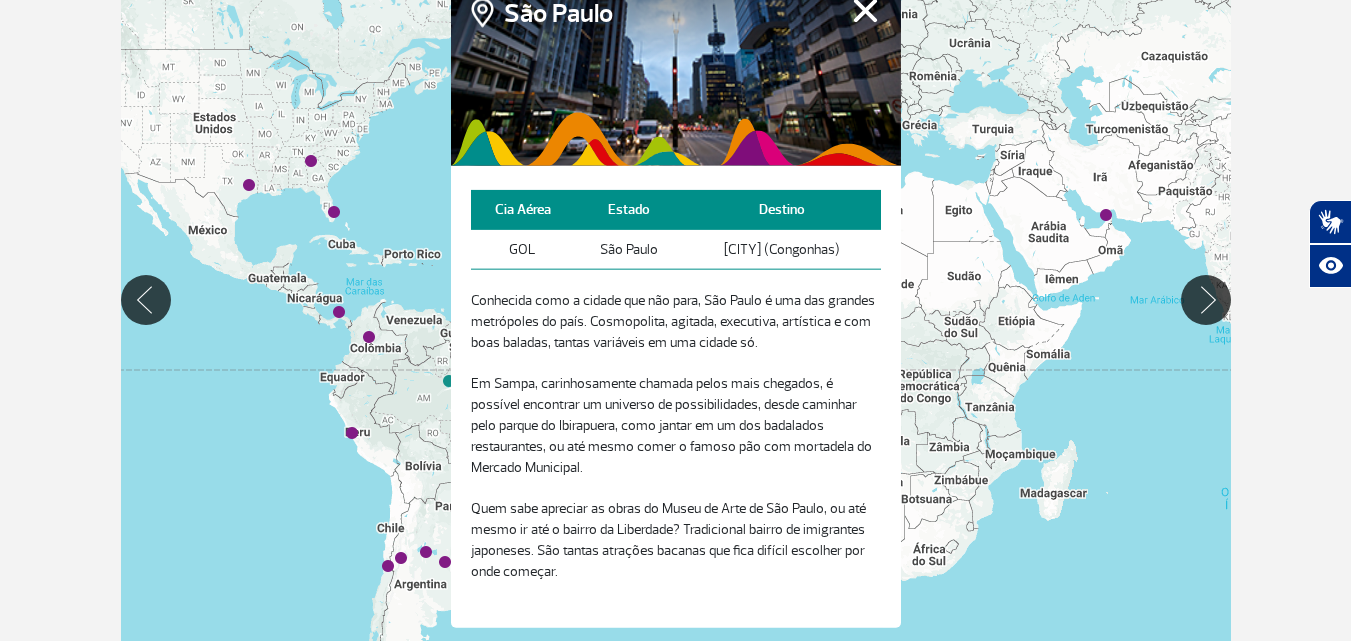 click on "Fechar" at bounding box center [865, 10] 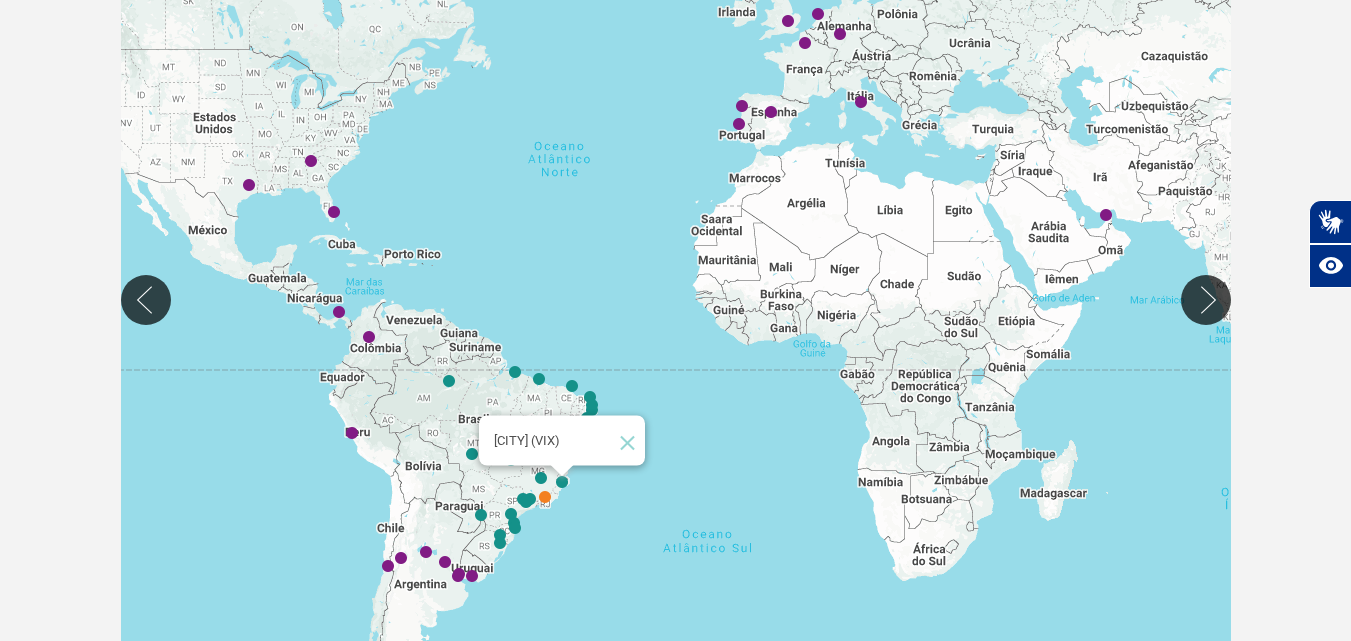 click 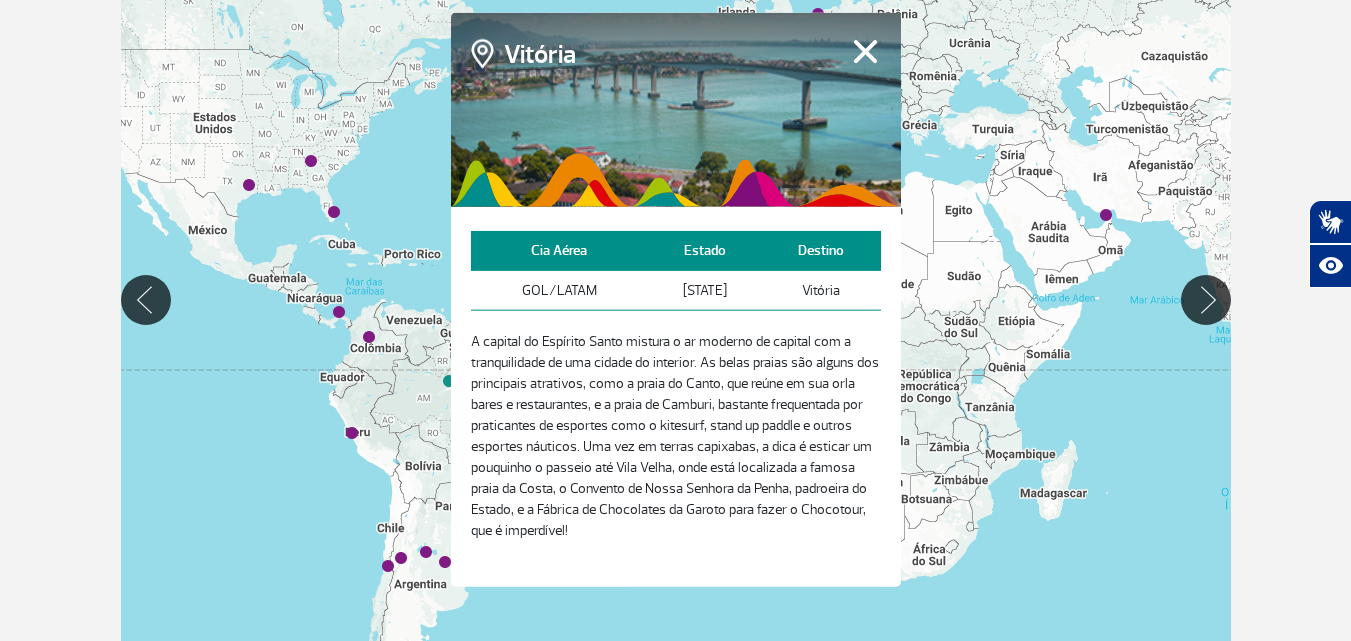 click on "Fechar" at bounding box center (865, 51) 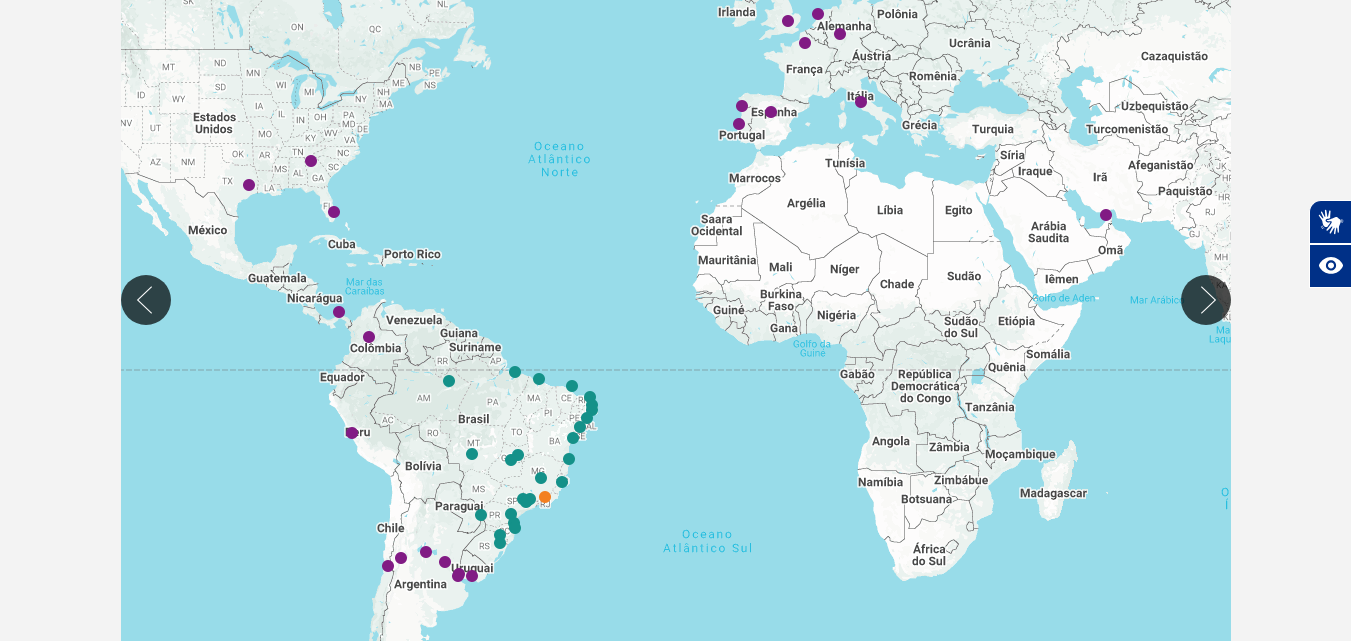 click on "Para iniciar o trajeto, pressione as teclas de seta." 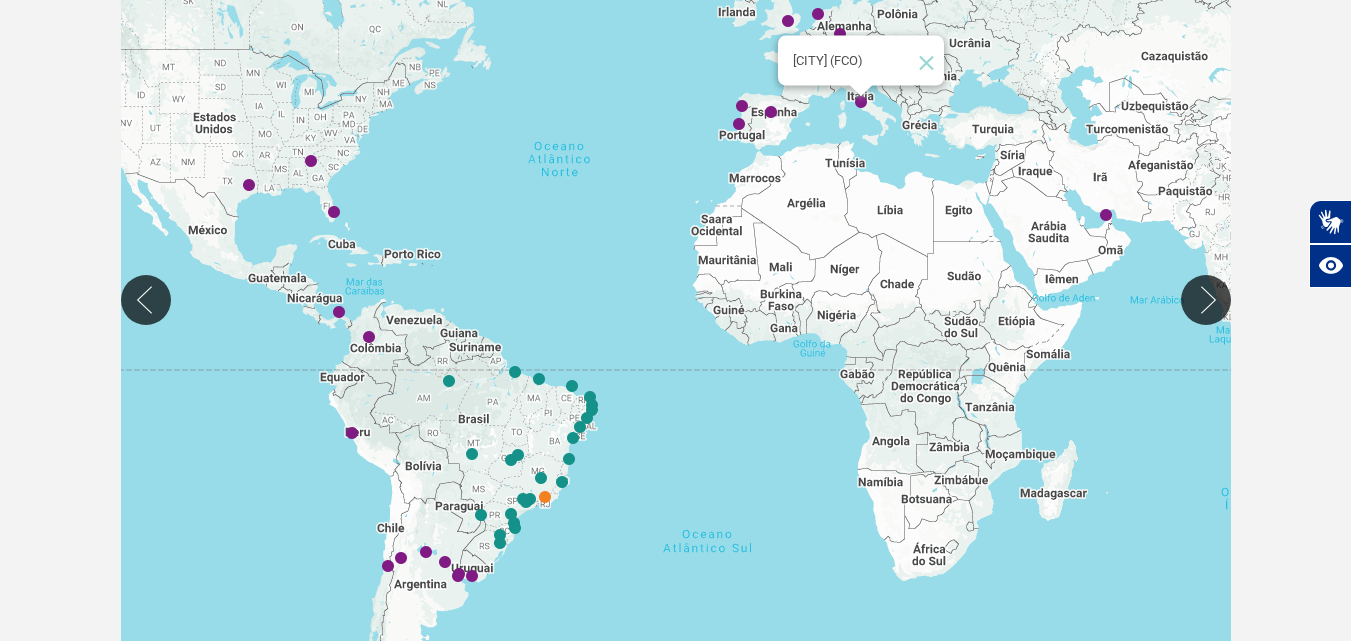 click 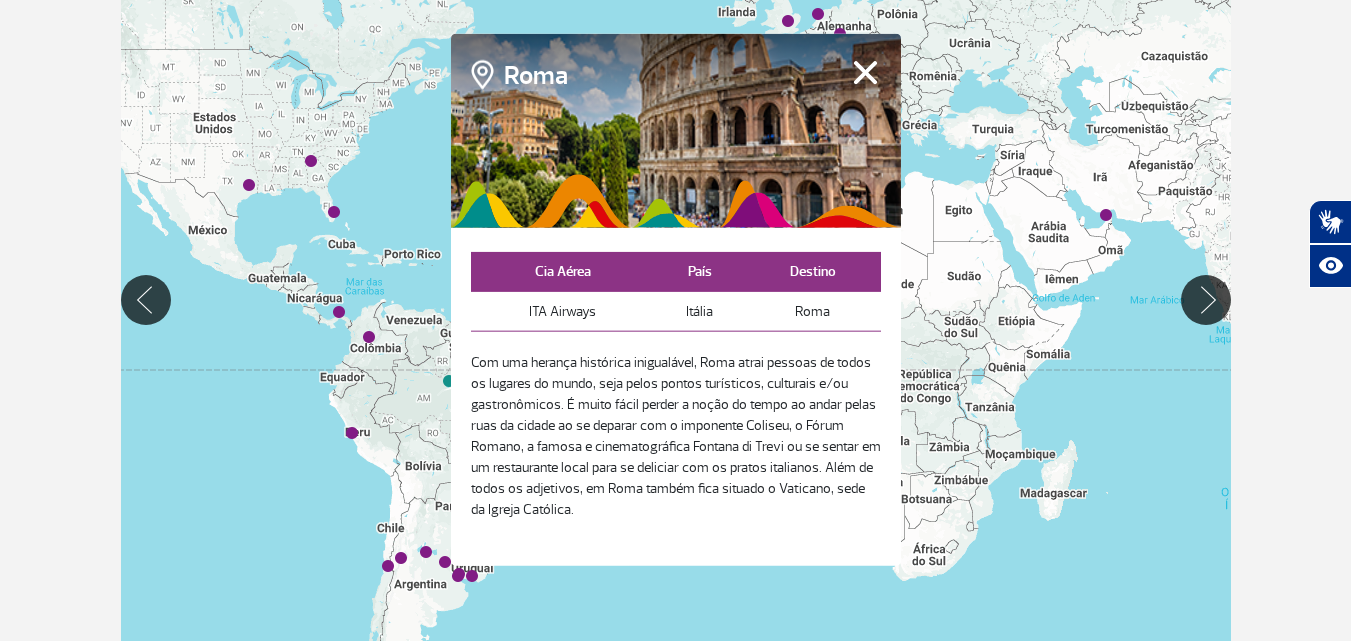click at bounding box center [676, 130] 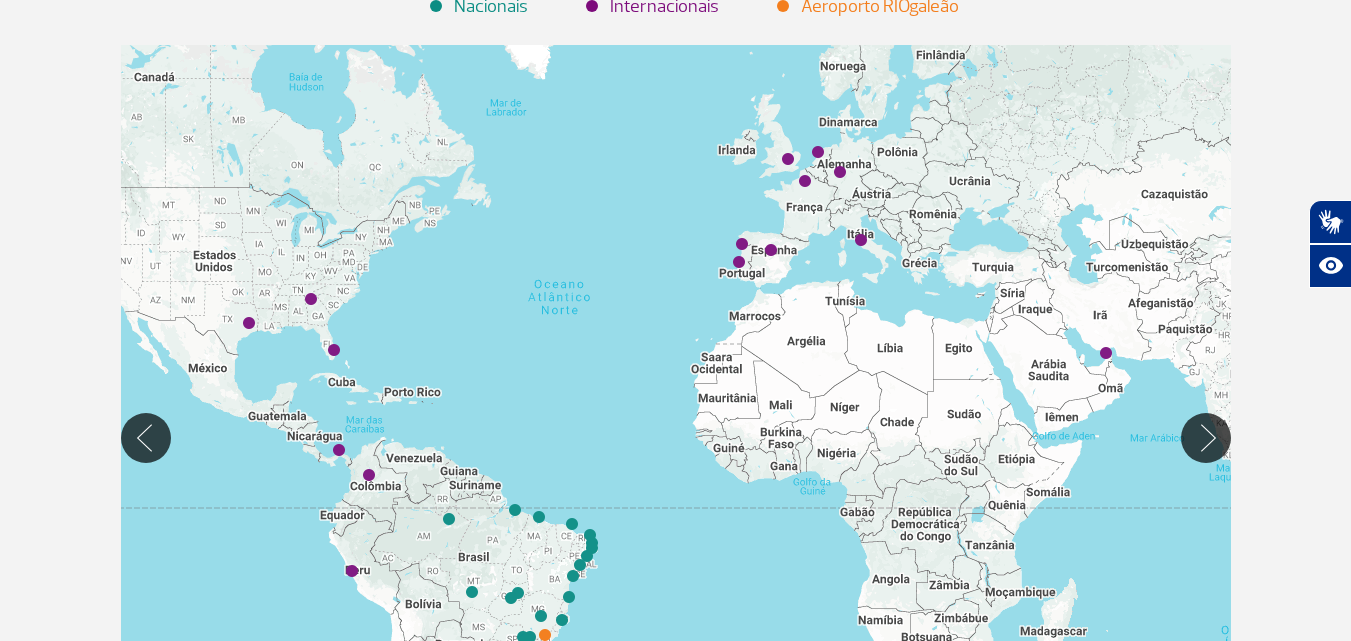 scroll, scrollTop: 342, scrollLeft: 0, axis: vertical 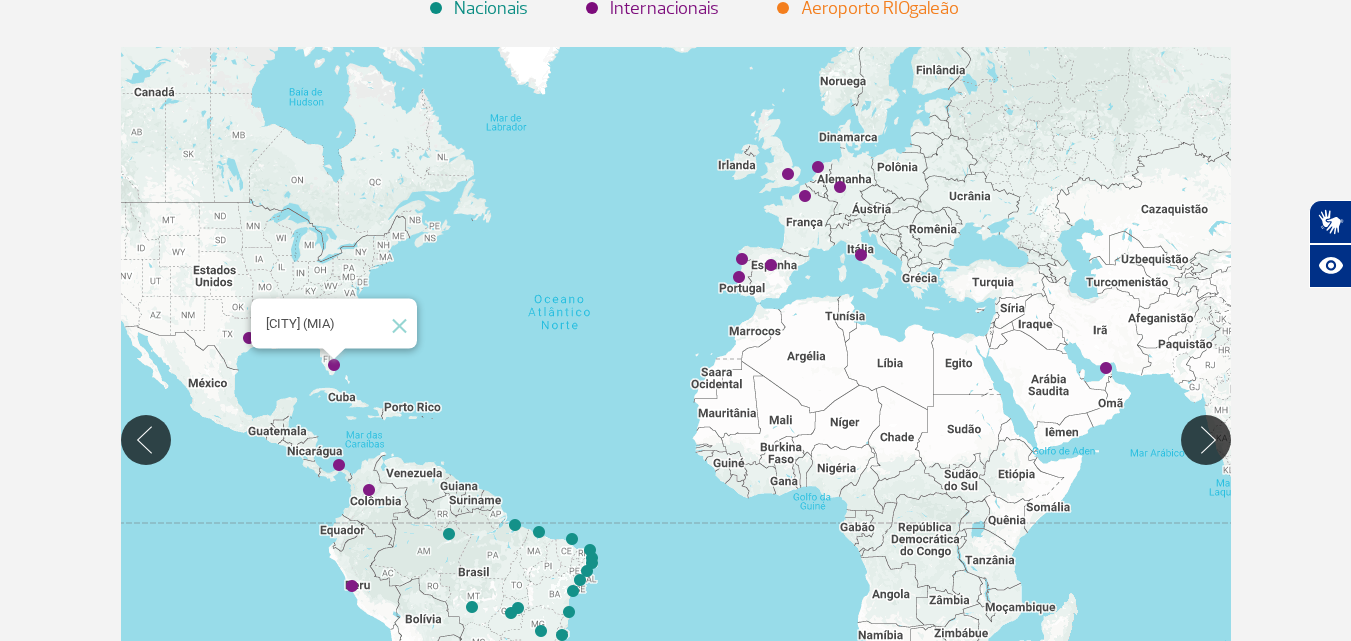 click 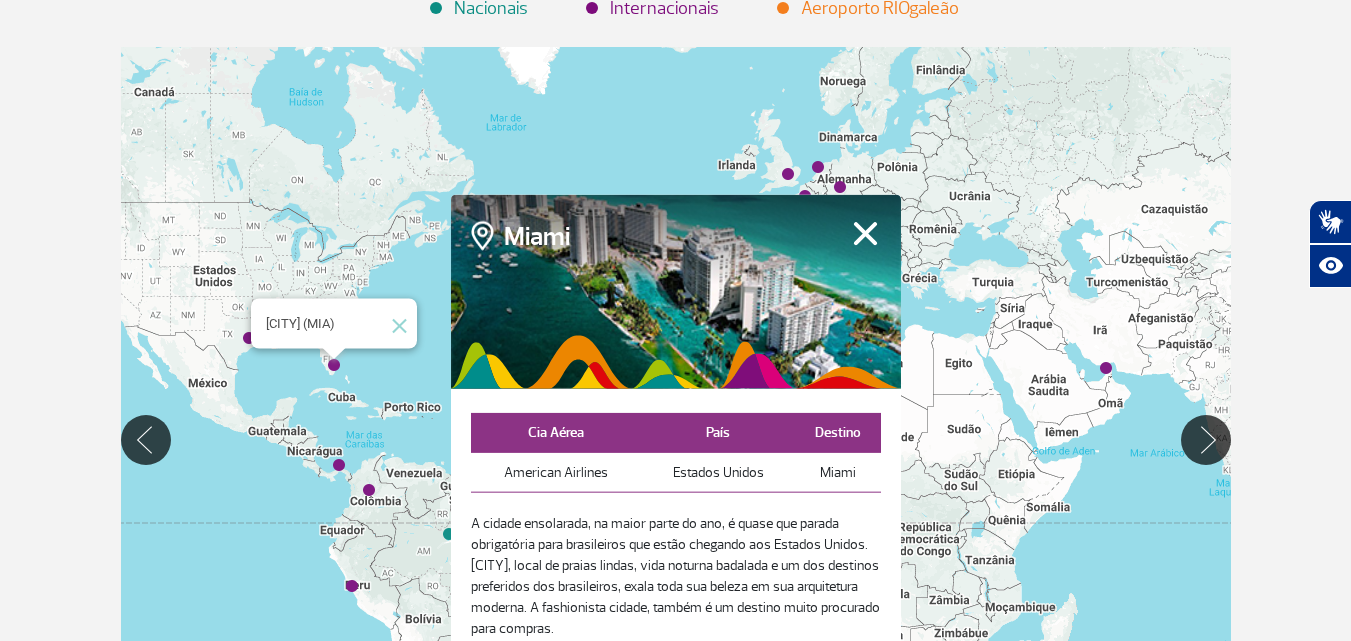 click 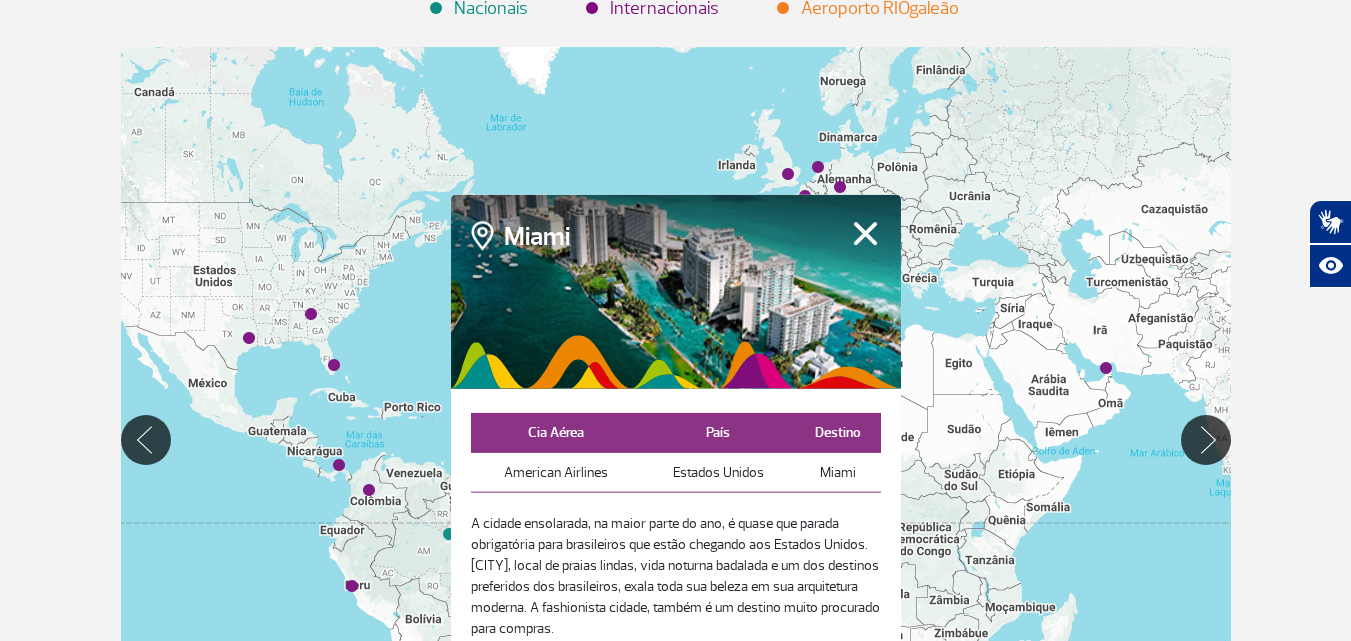 click on "Fechar" at bounding box center (865, 233) 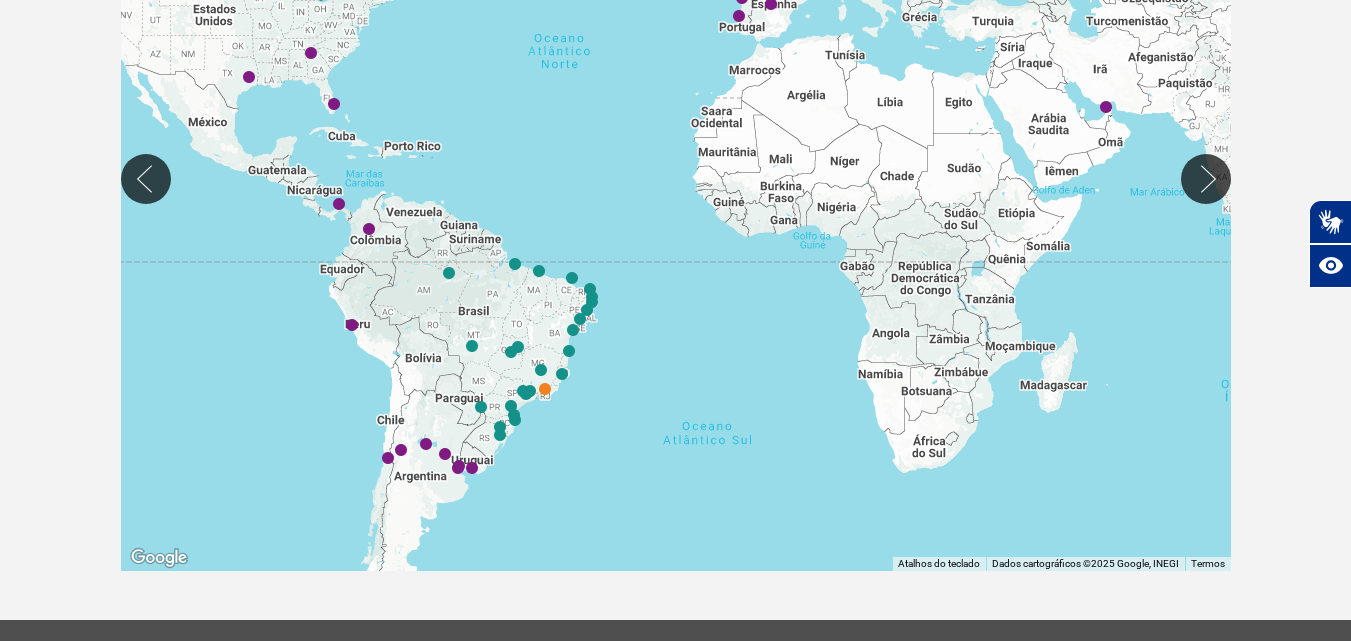 scroll, scrollTop: 622, scrollLeft: 0, axis: vertical 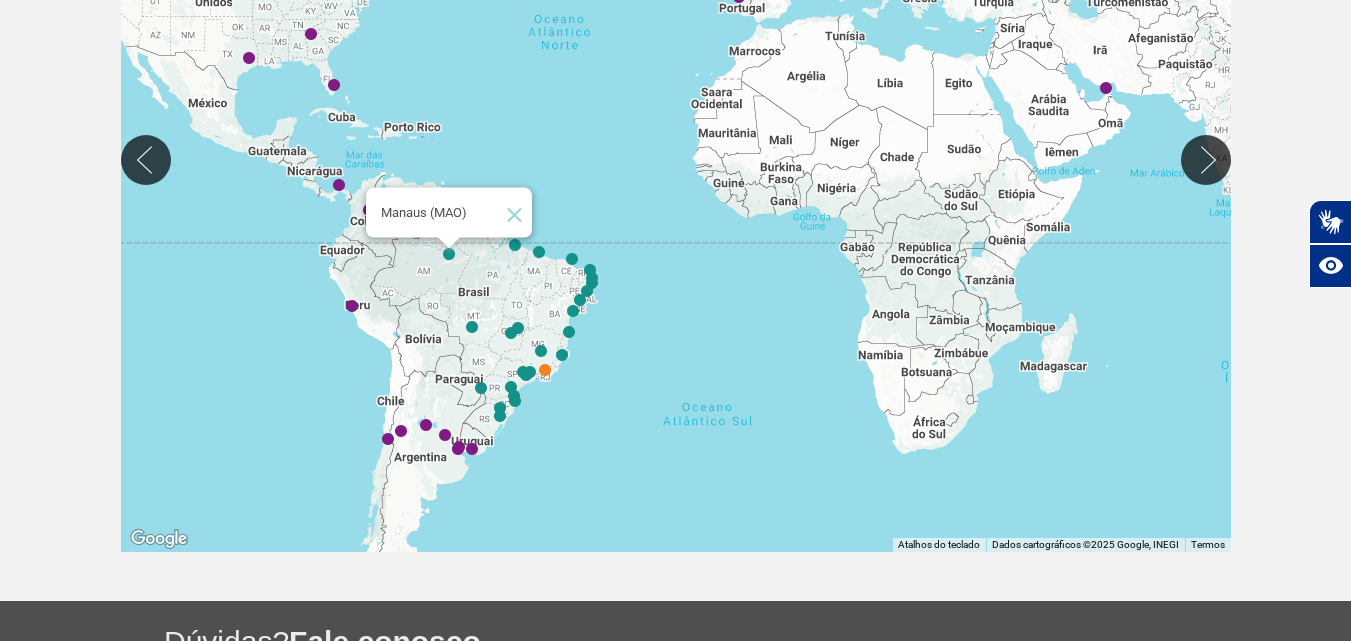 click 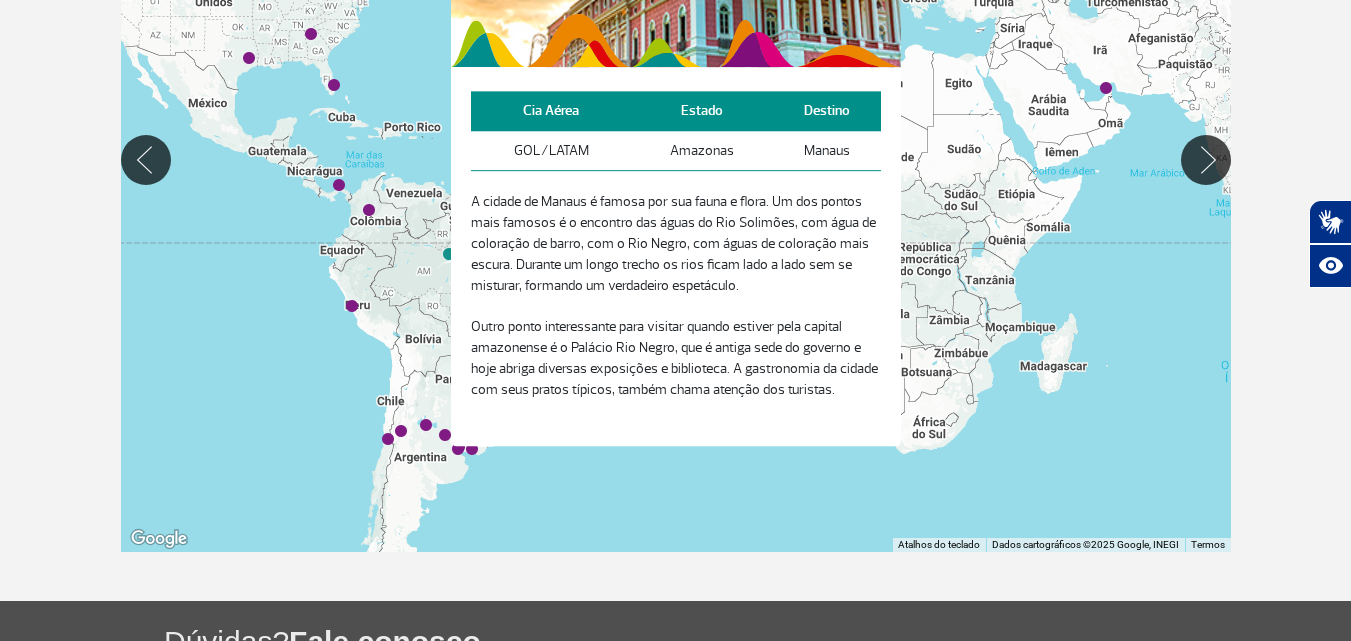 click on "Para iniciar o trajeto, pressione as teclas de seta." 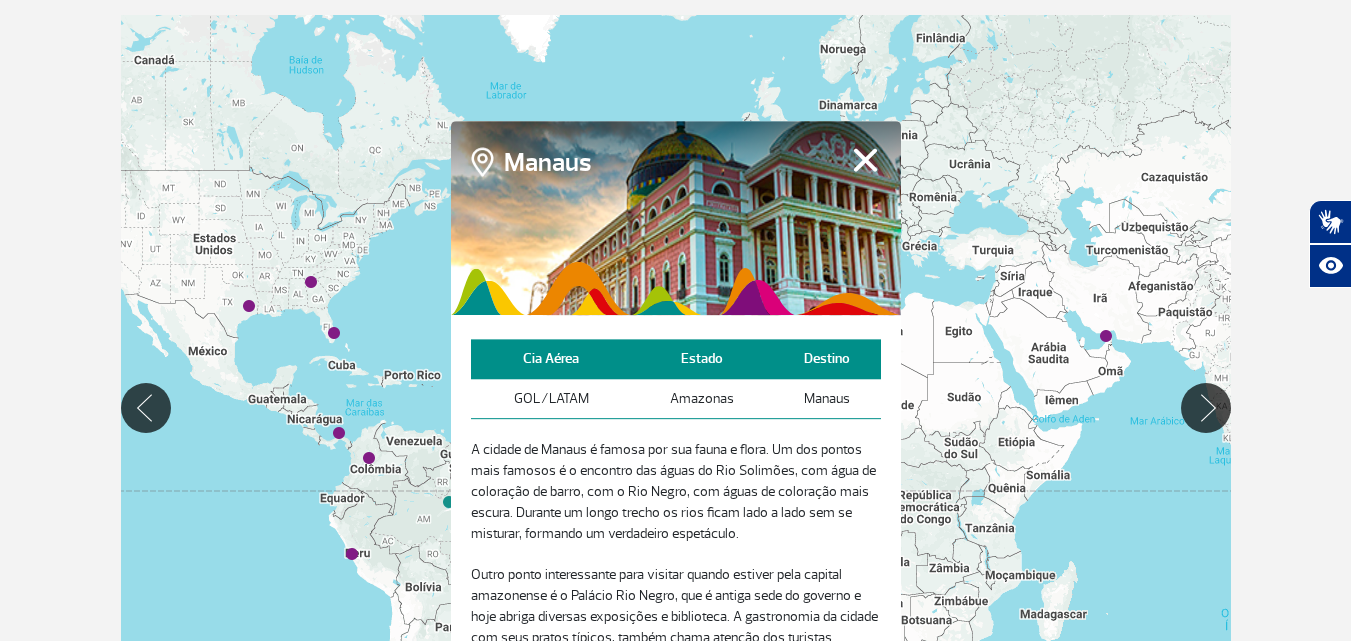scroll, scrollTop: 337, scrollLeft: 0, axis: vertical 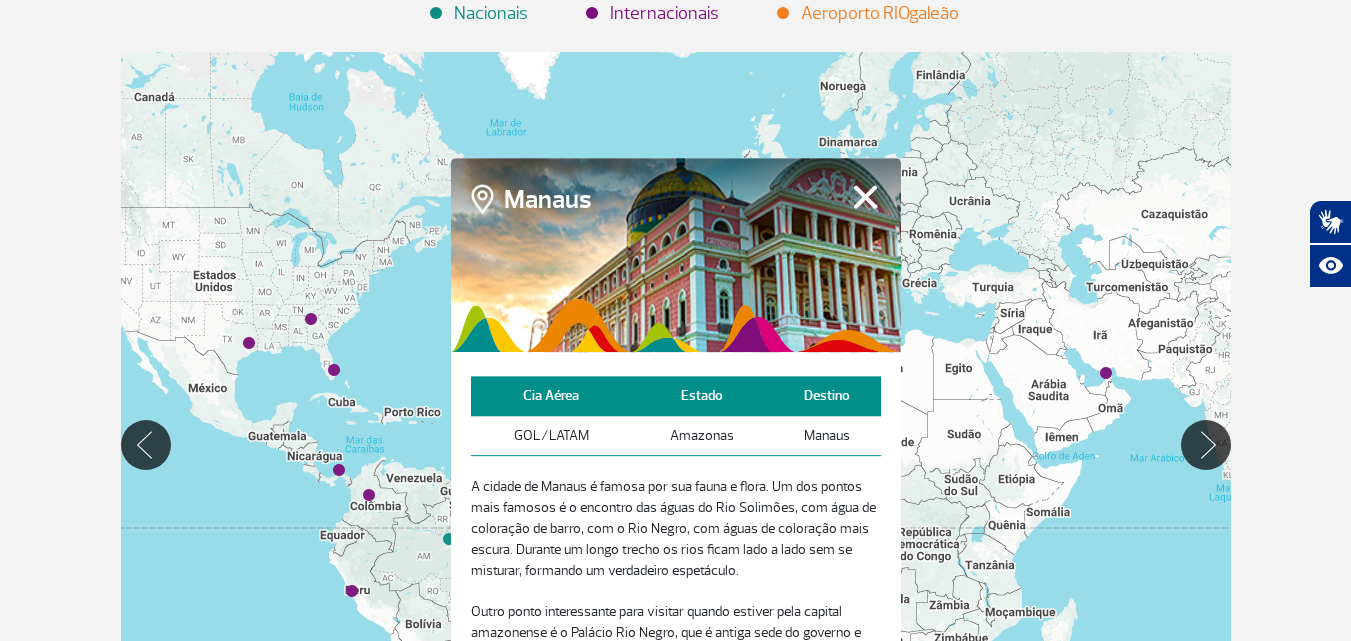 click on "Fechar" at bounding box center (865, 197) 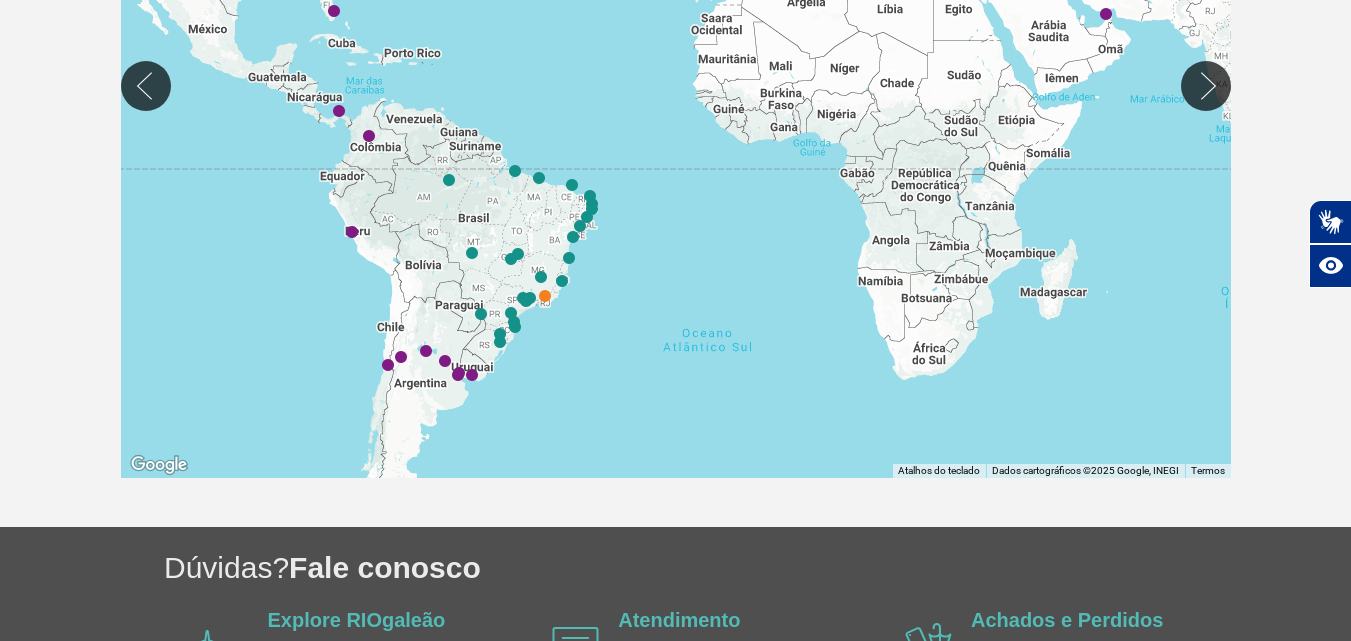 scroll, scrollTop: 711, scrollLeft: 0, axis: vertical 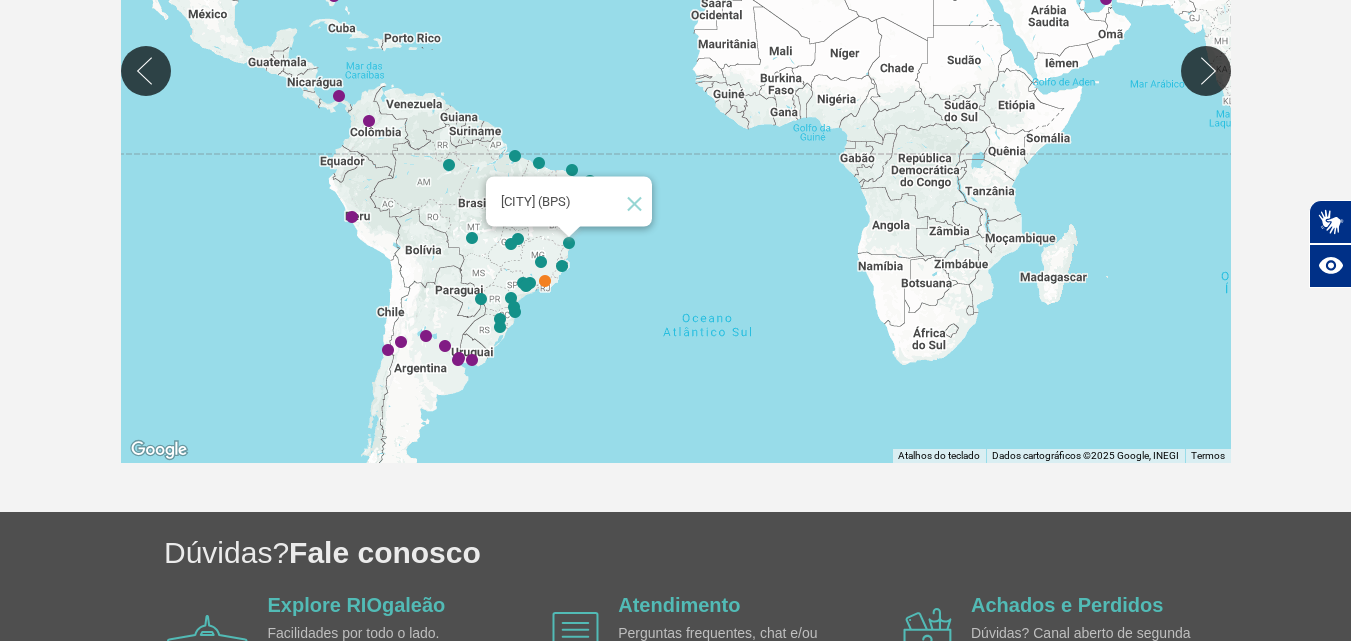 click 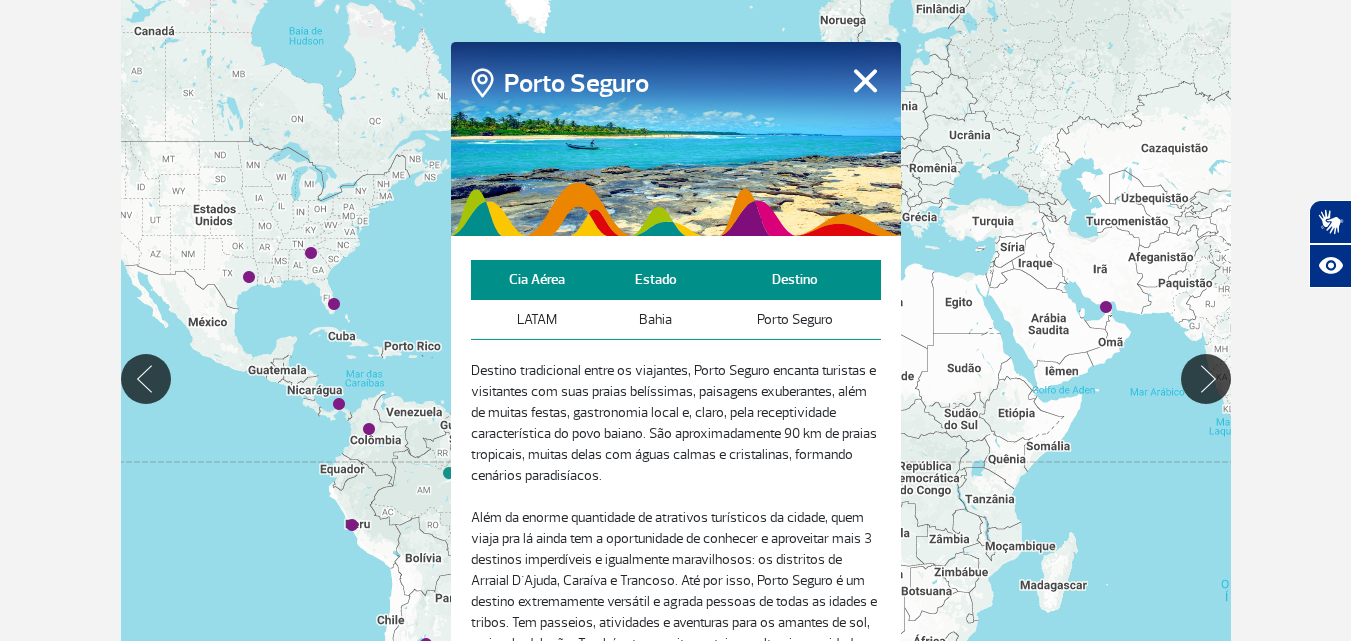 scroll, scrollTop: 443, scrollLeft: 0, axis: vertical 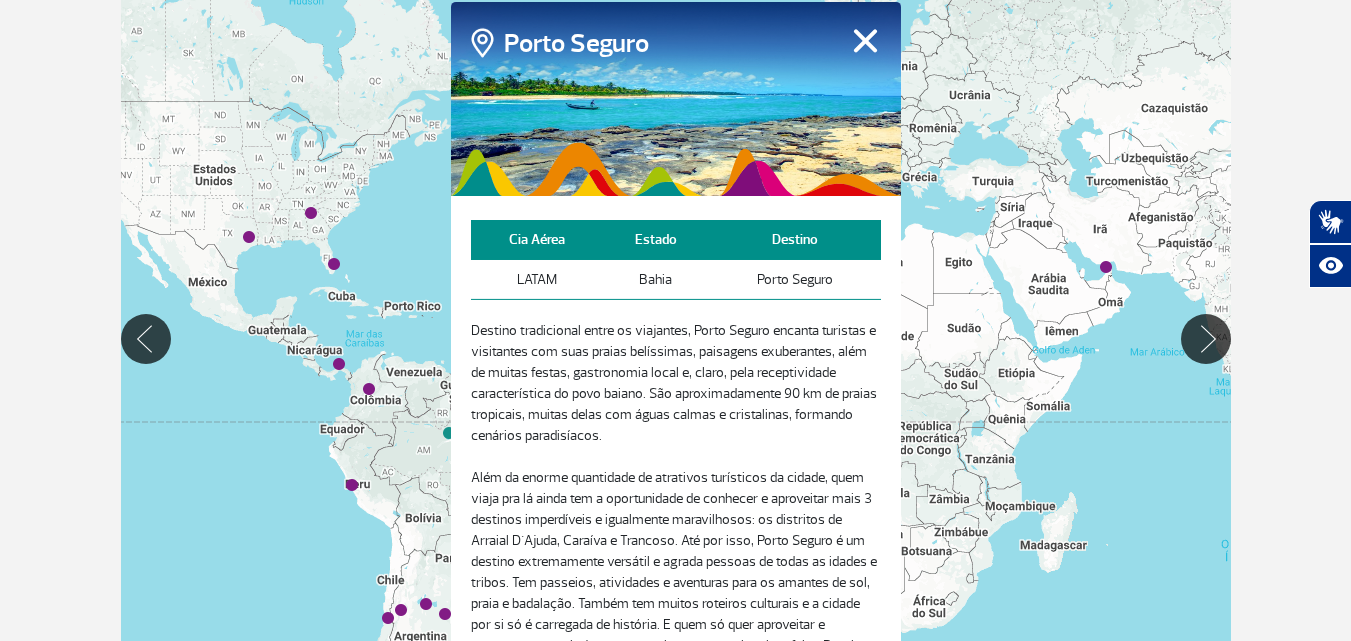 click on "Fechar" at bounding box center [865, 40] 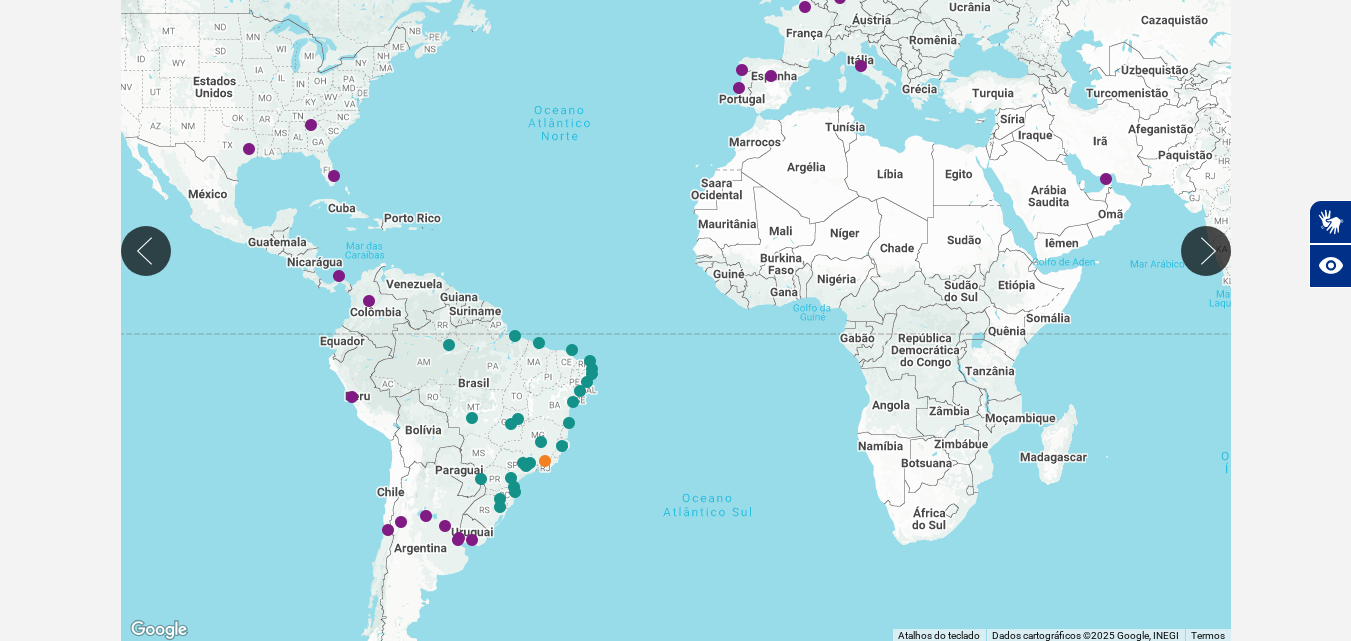 scroll, scrollTop: 534, scrollLeft: 0, axis: vertical 